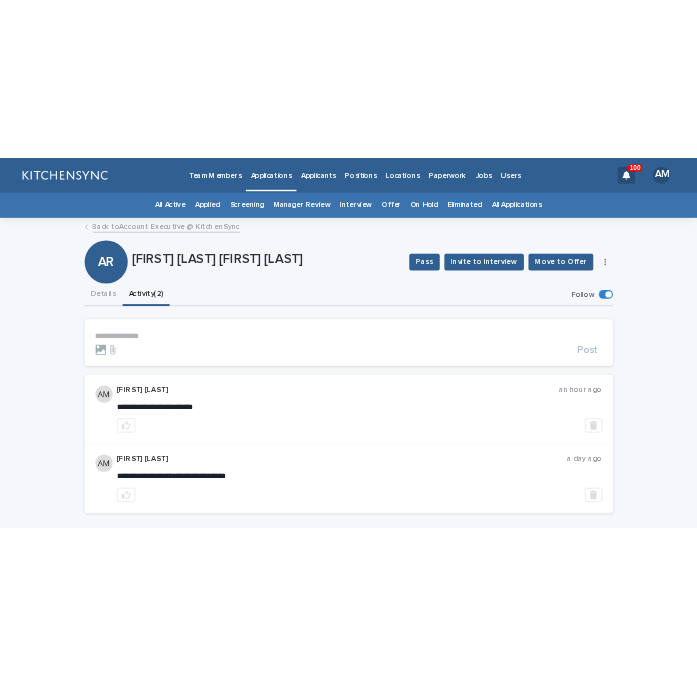 scroll, scrollTop: 0, scrollLeft: 0, axis: both 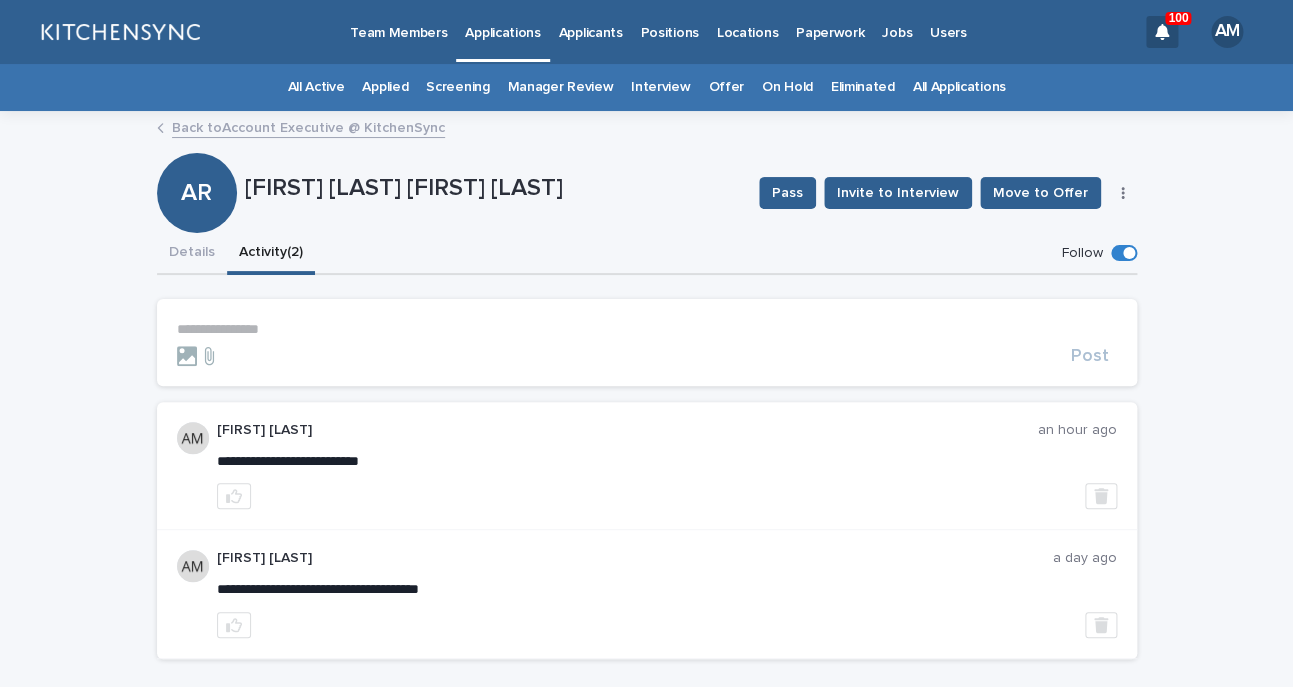 click on "**********" at bounding box center (647, 329) 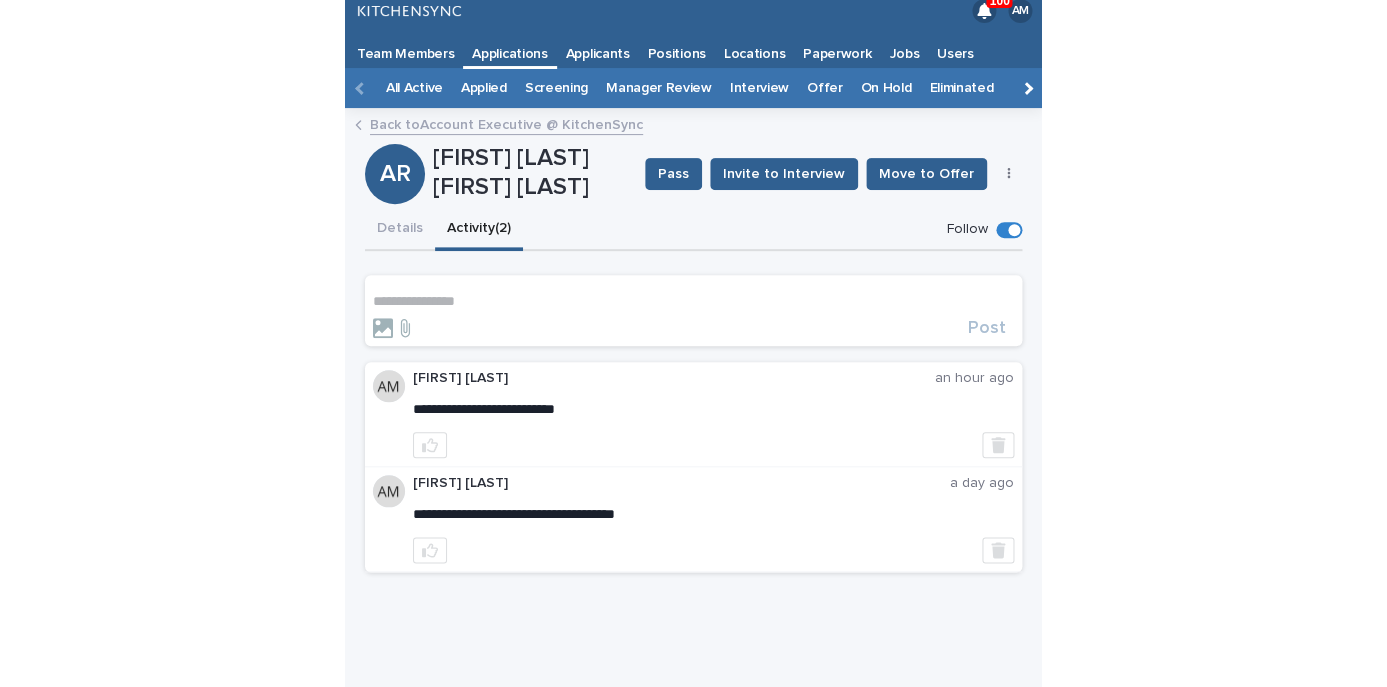 scroll, scrollTop: 10, scrollLeft: 0, axis: vertical 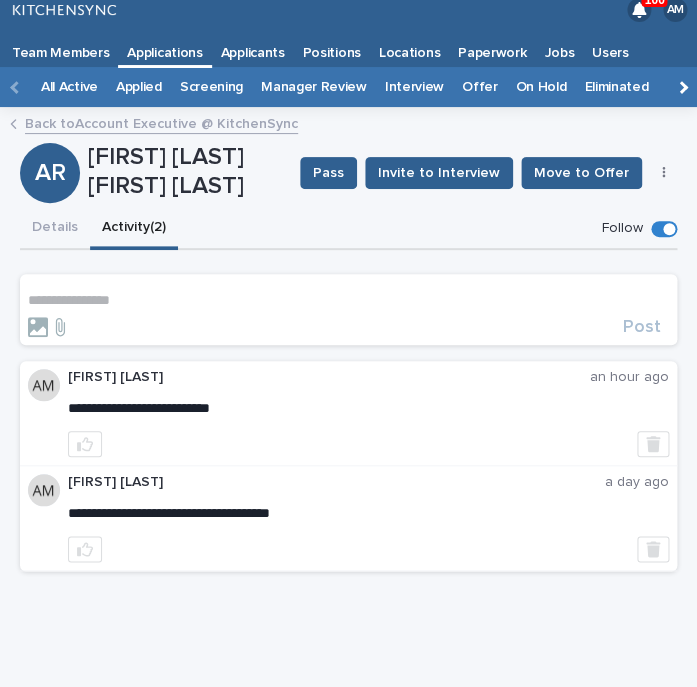 click on "**********" at bounding box center (348, 300) 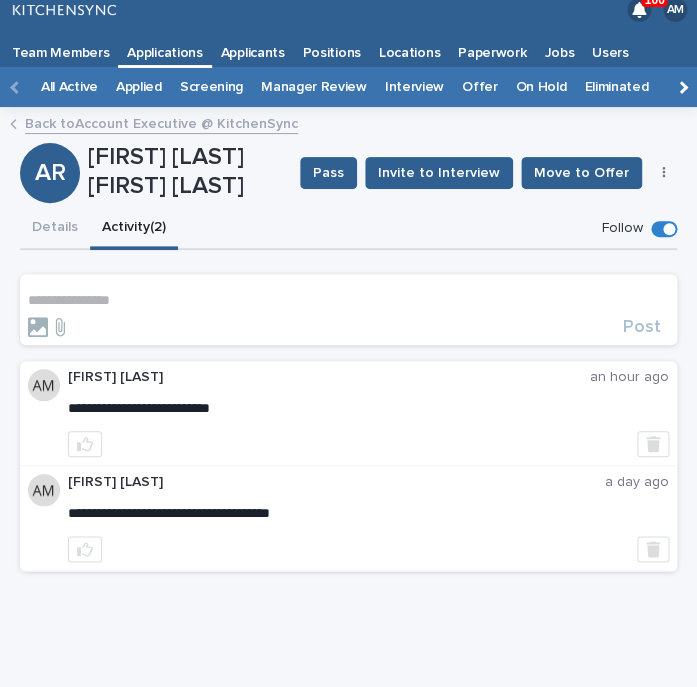 type 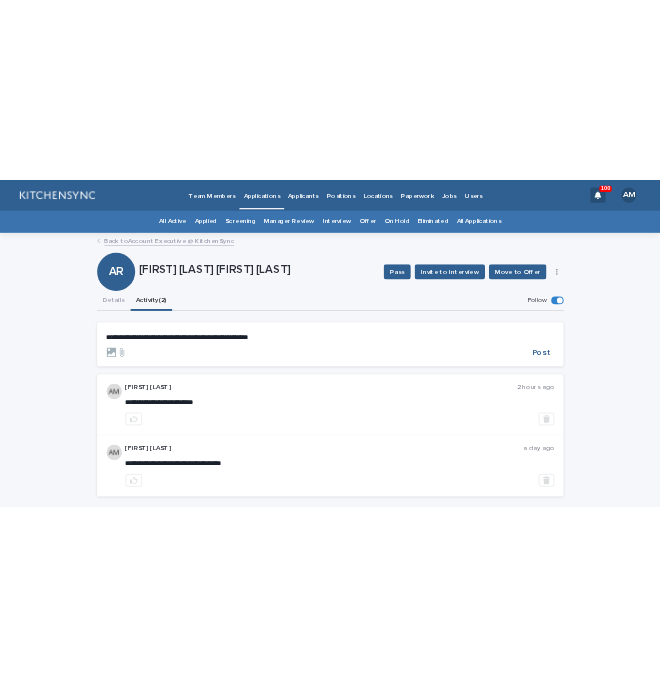scroll, scrollTop: 0, scrollLeft: 0, axis: both 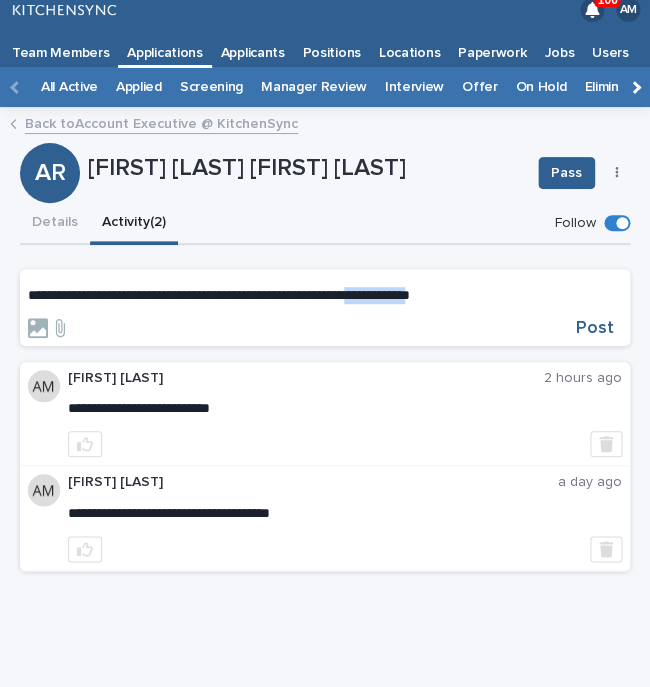 drag, startPoint x: 525, startPoint y: 298, endPoint x: 455, endPoint y: 297, distance: 70.00714 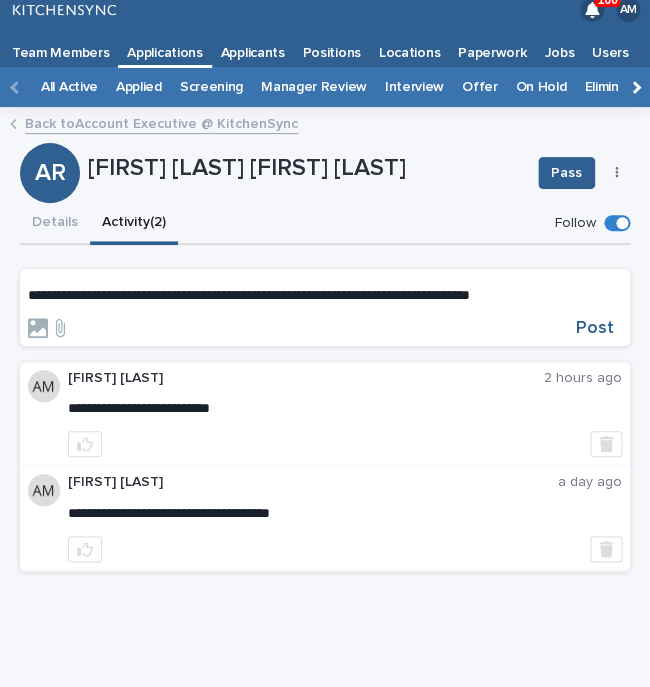 click on "**********" at bounding box center (345, 414) 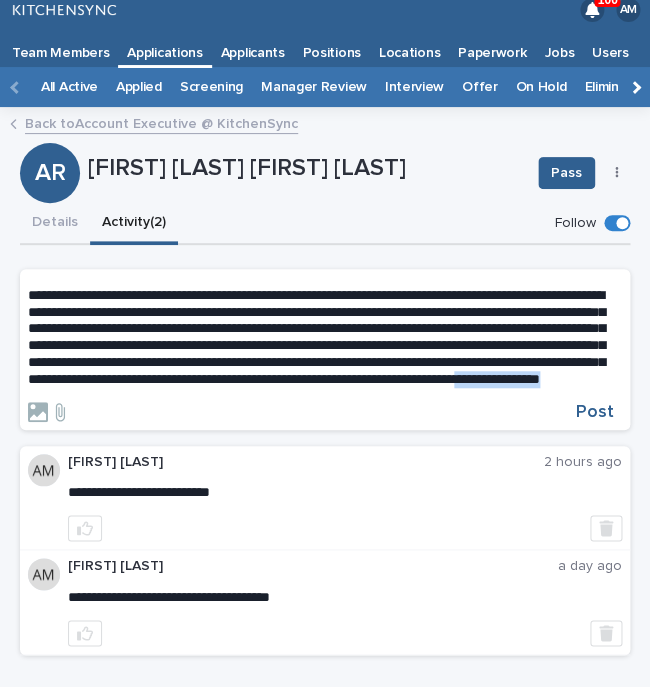 drag, startPoint x: 141, startPoint y: 416, endPoint x: 302, endPoint y: 418, distance: 161.01242 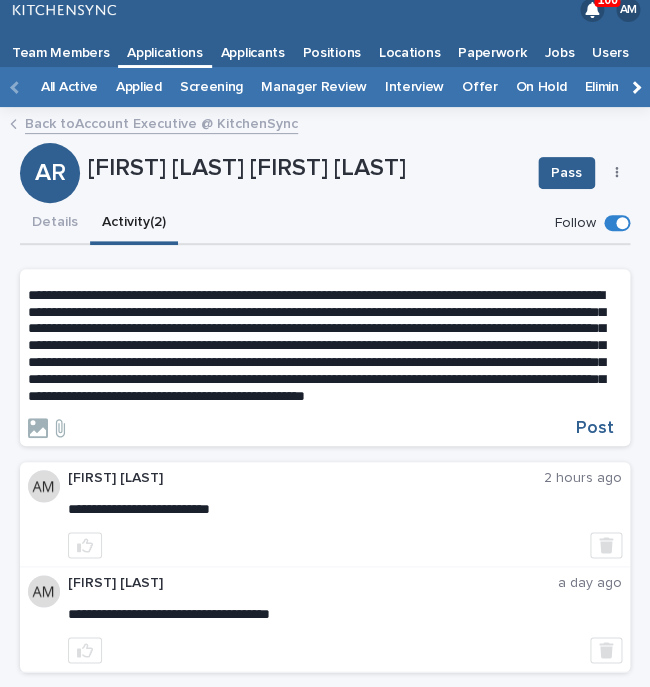 click on "**********" at bounding box center [325, 346] 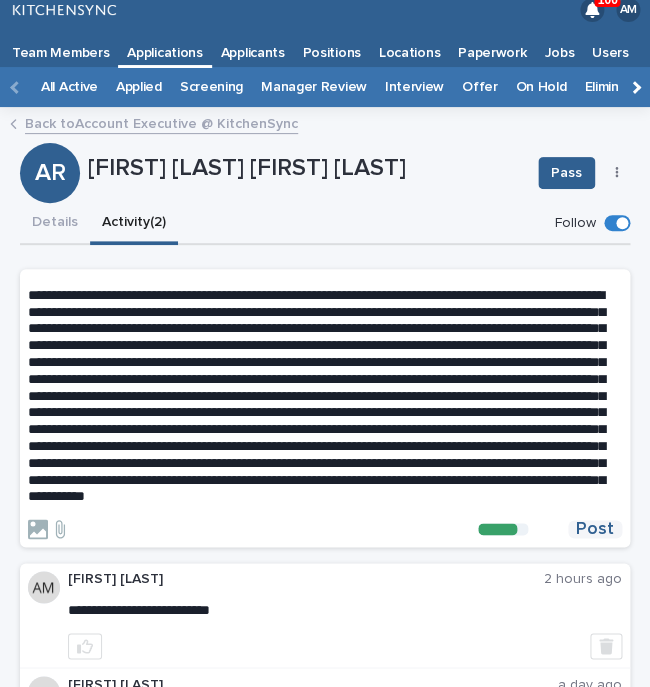 click on "Post" at bounding box center [595, 529] 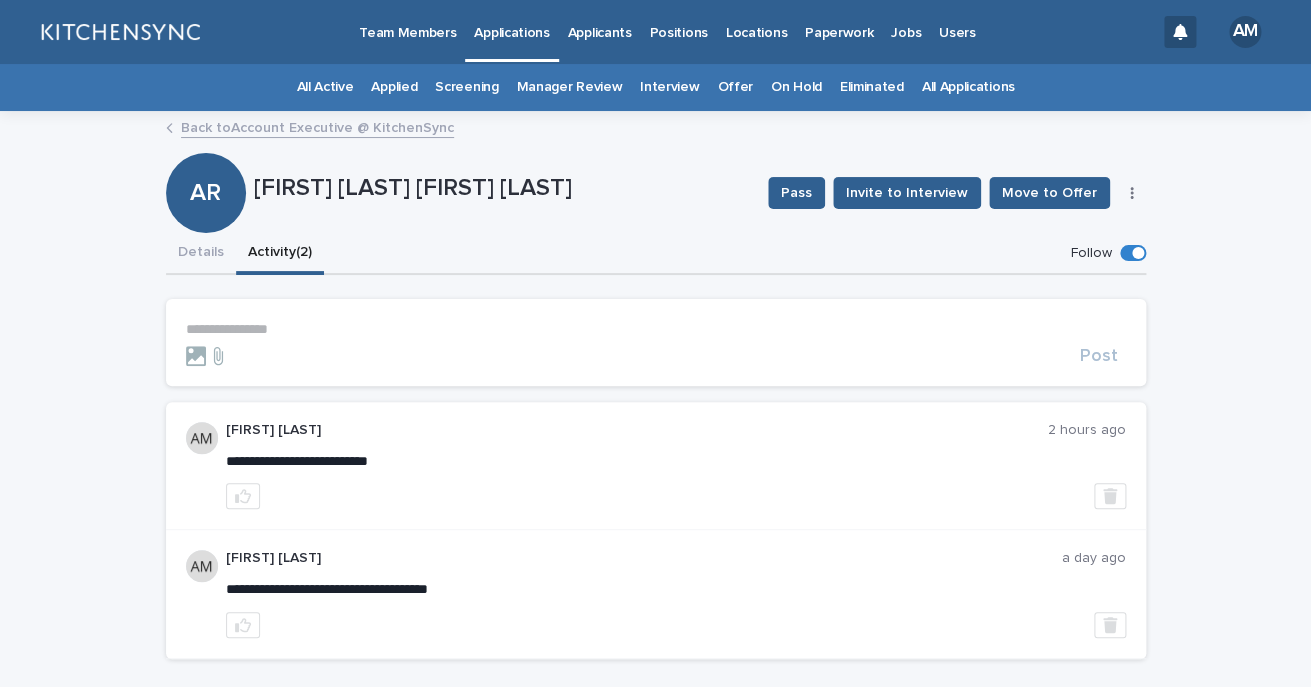 scroll, scrollTop: 0, scrollLeft: 0, axis: both 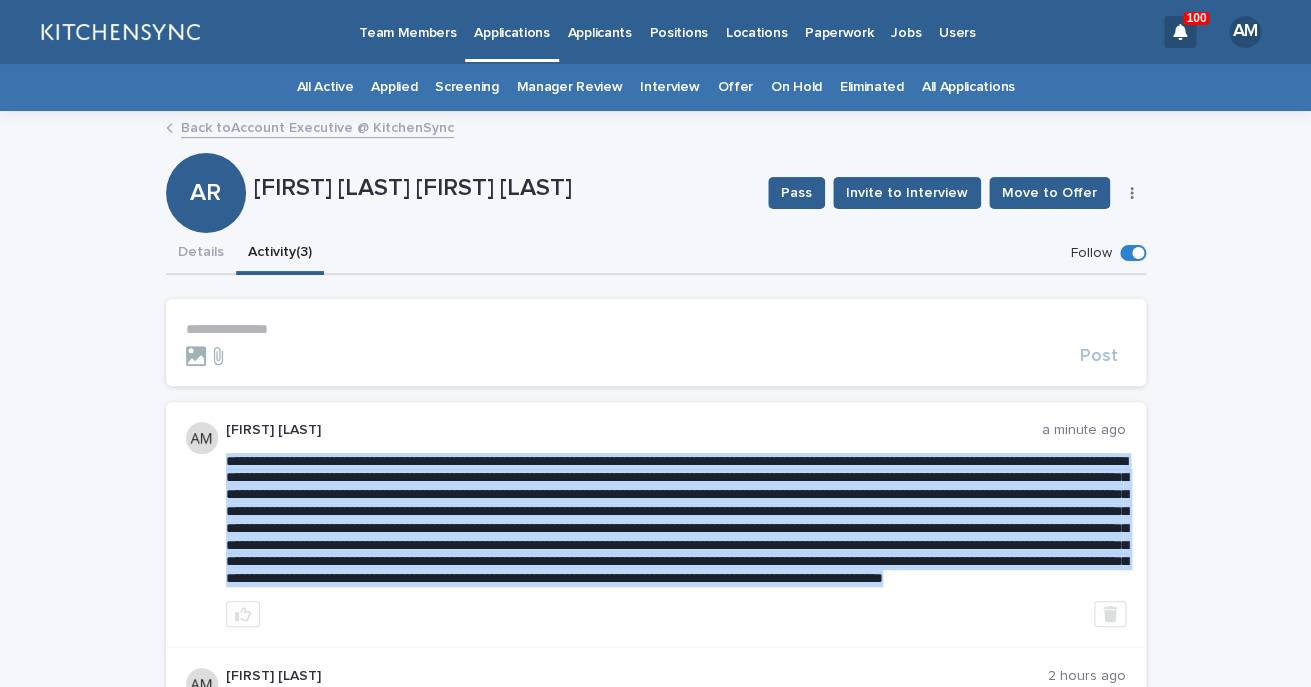 drag, startPoint x: 227, startPoint y: 461, endPoint x: 804, endPoint y: 636, distance: 602.9544 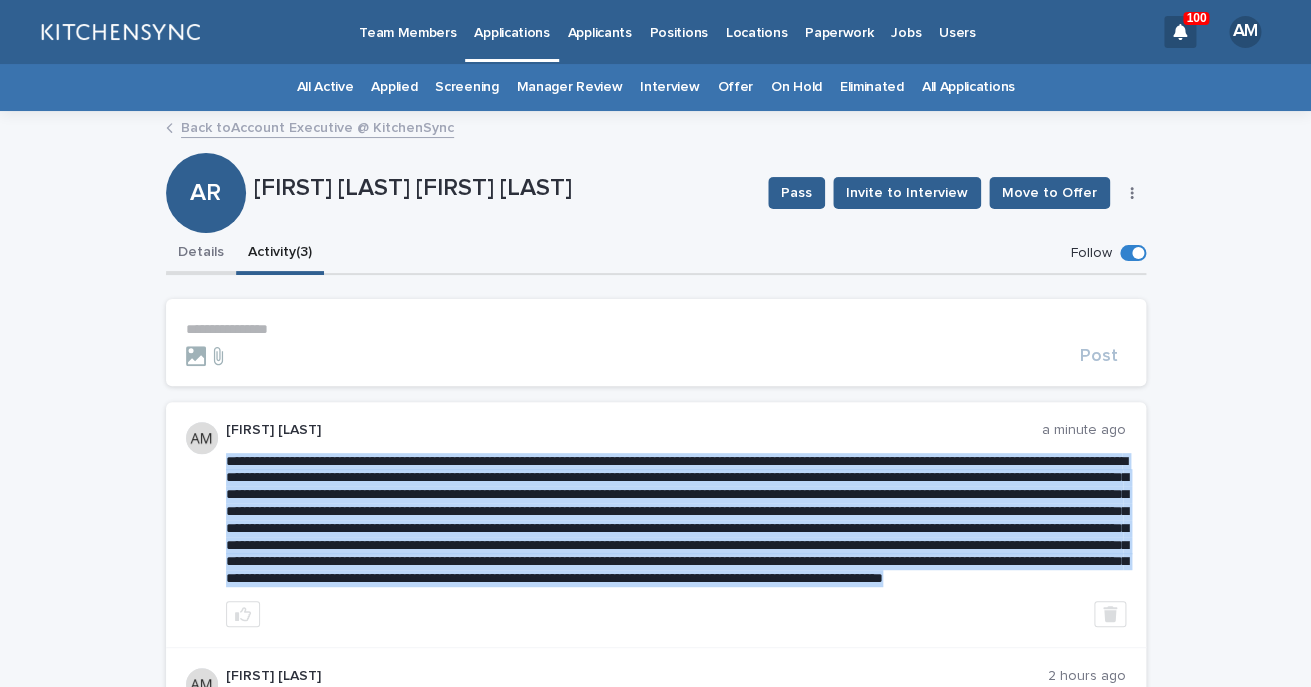 click on "Details" at bounding box center (201, 254) 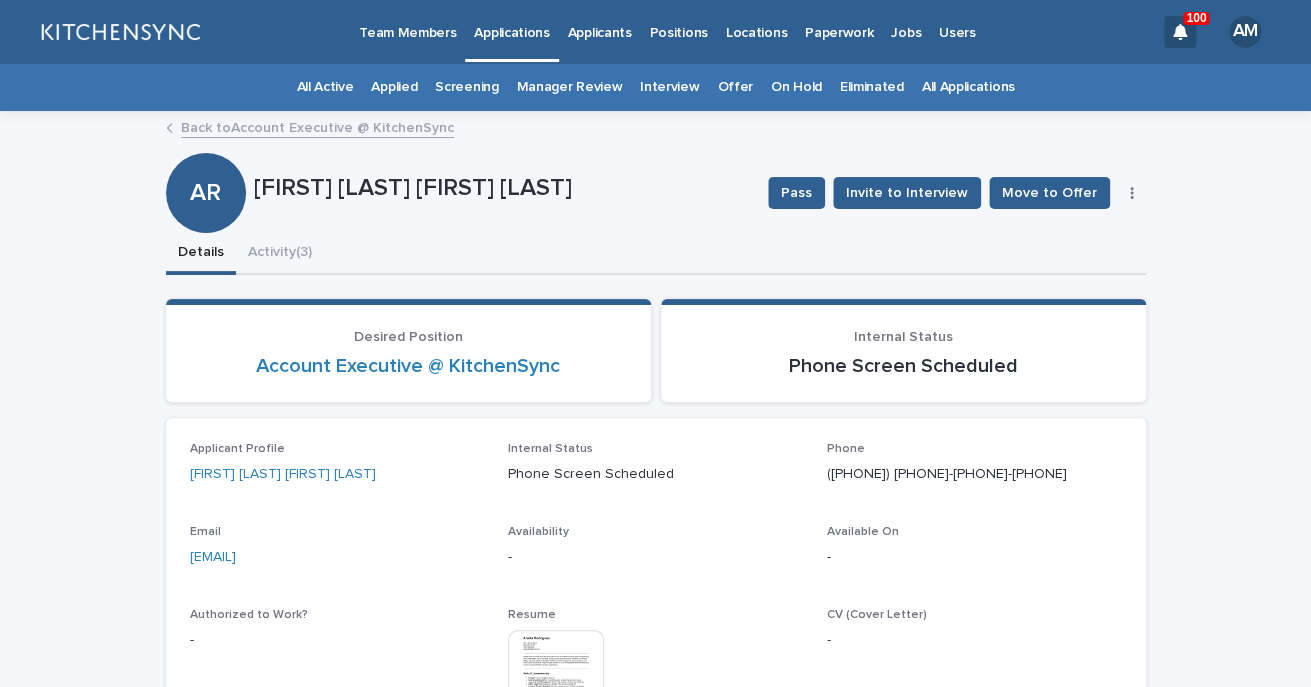 click at bounding box center [556, 678] 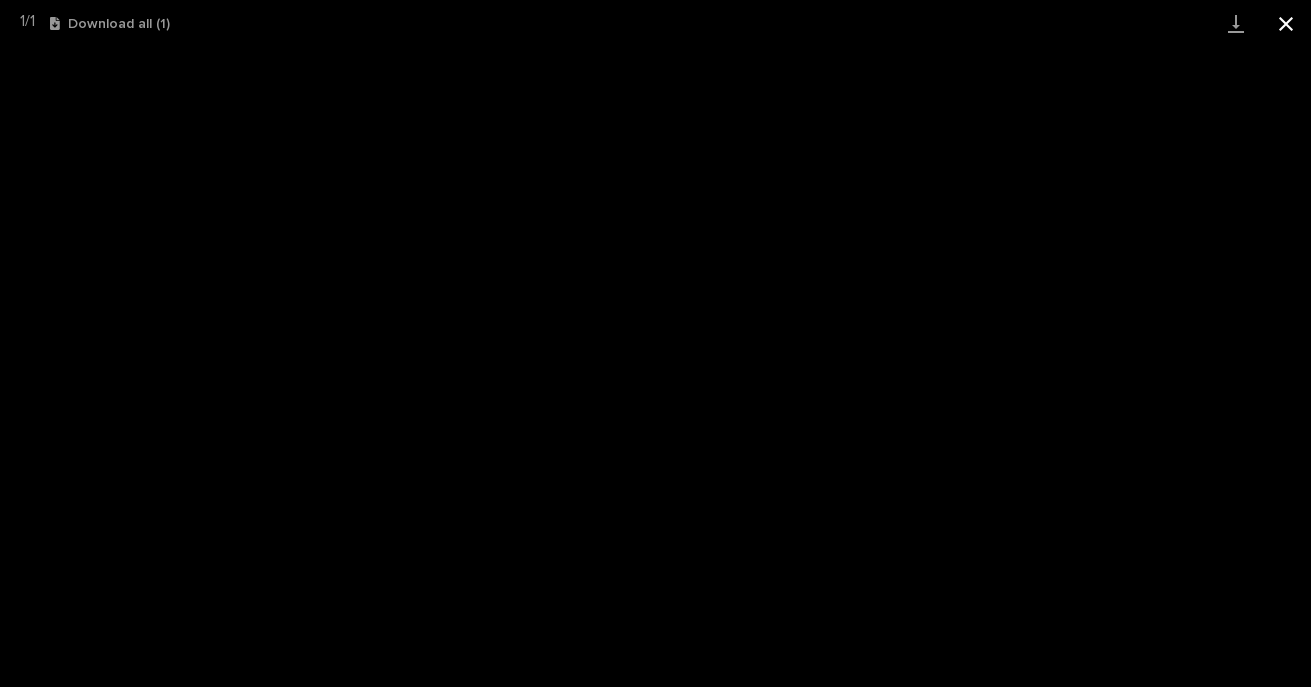 click at bounding box center [1286, 23] 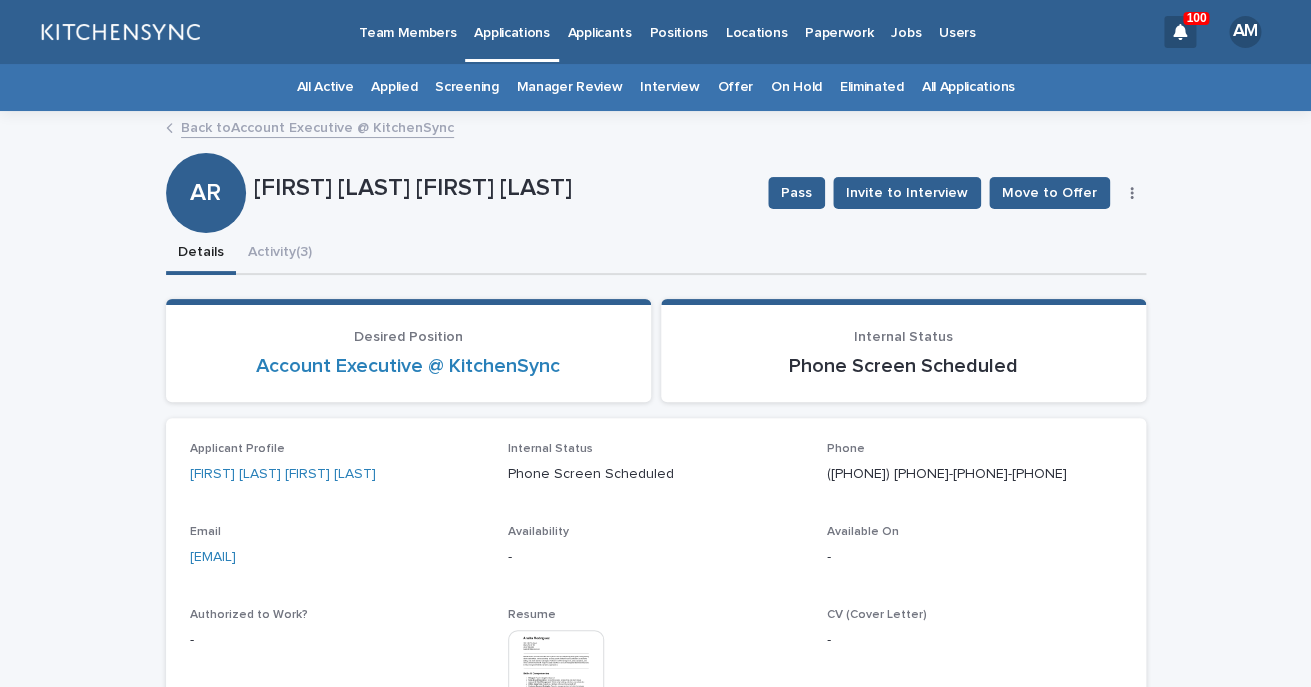 click at bounding box center (1132, 193) 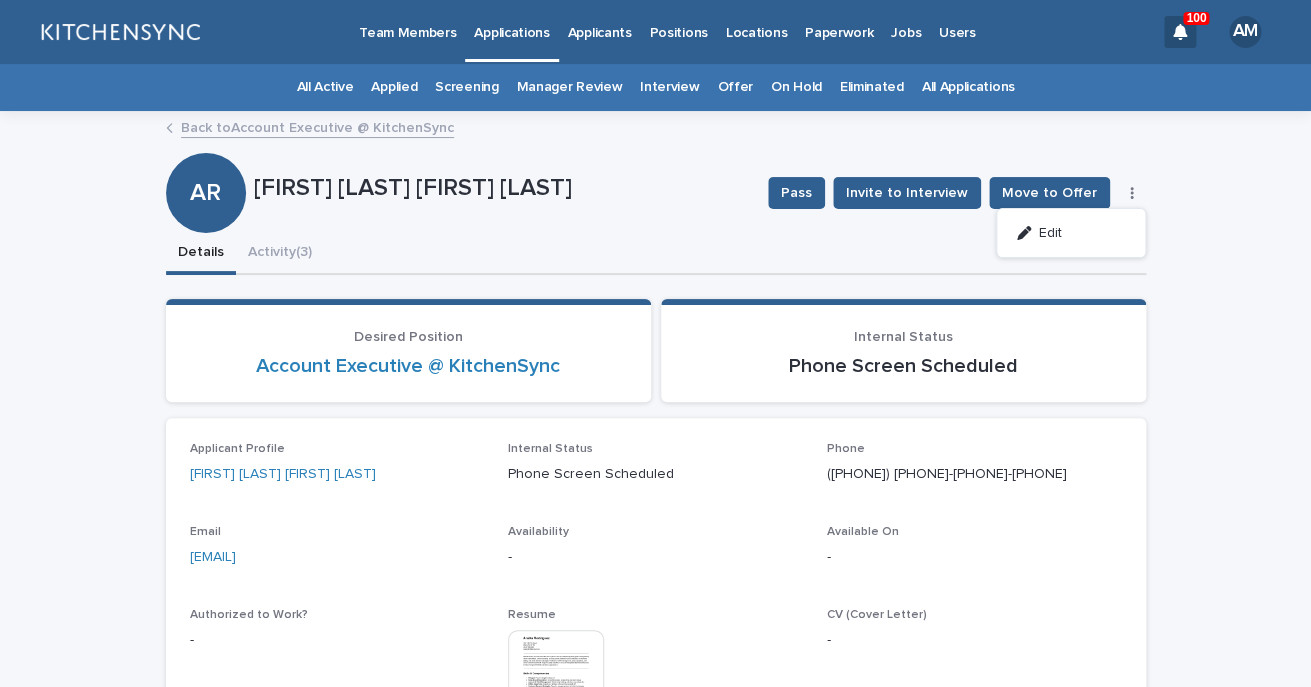 click on "Edit" at bounding box center (1071, 233) 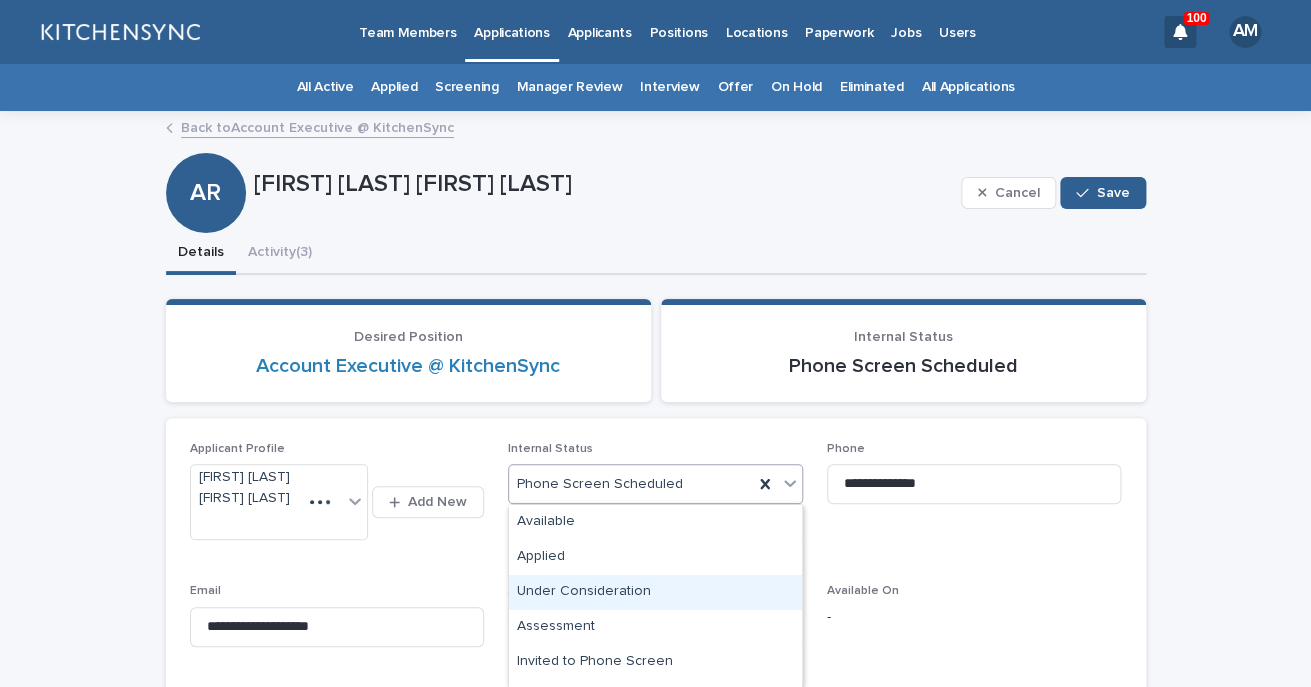 click on "Under Consideration" at bounding box center (655, 592) 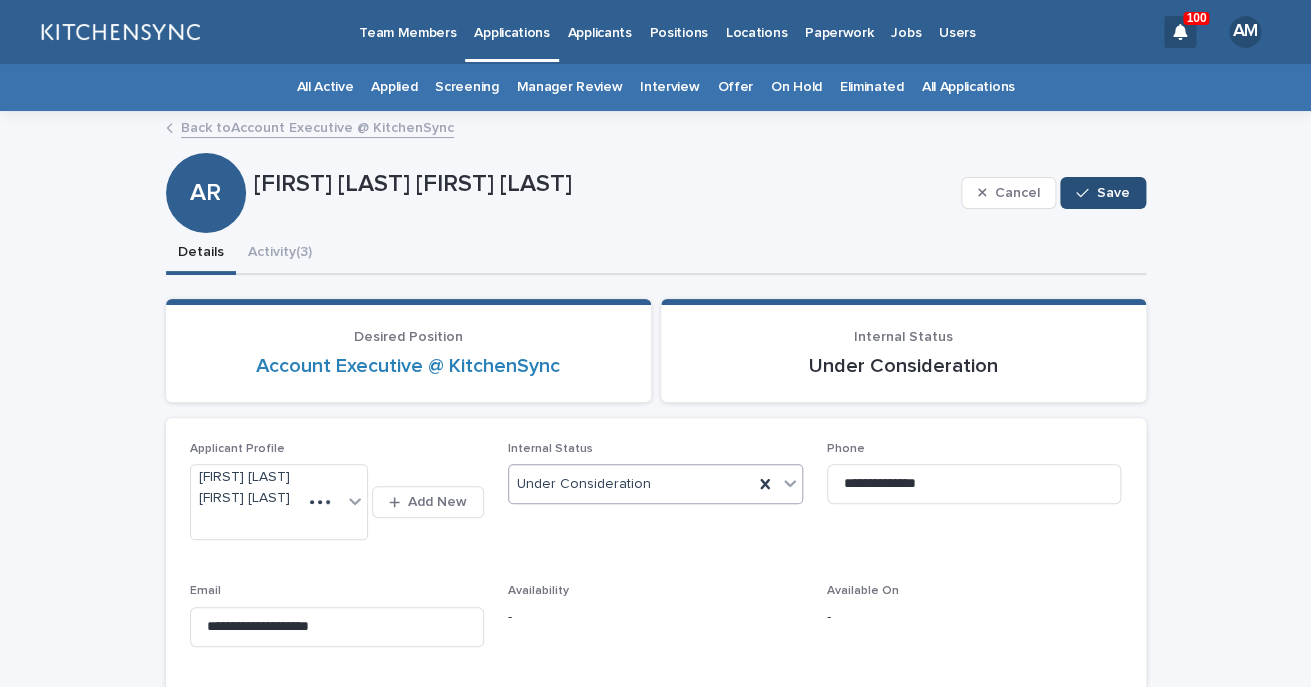 click on "Save" at bounding box center (1113, 193) 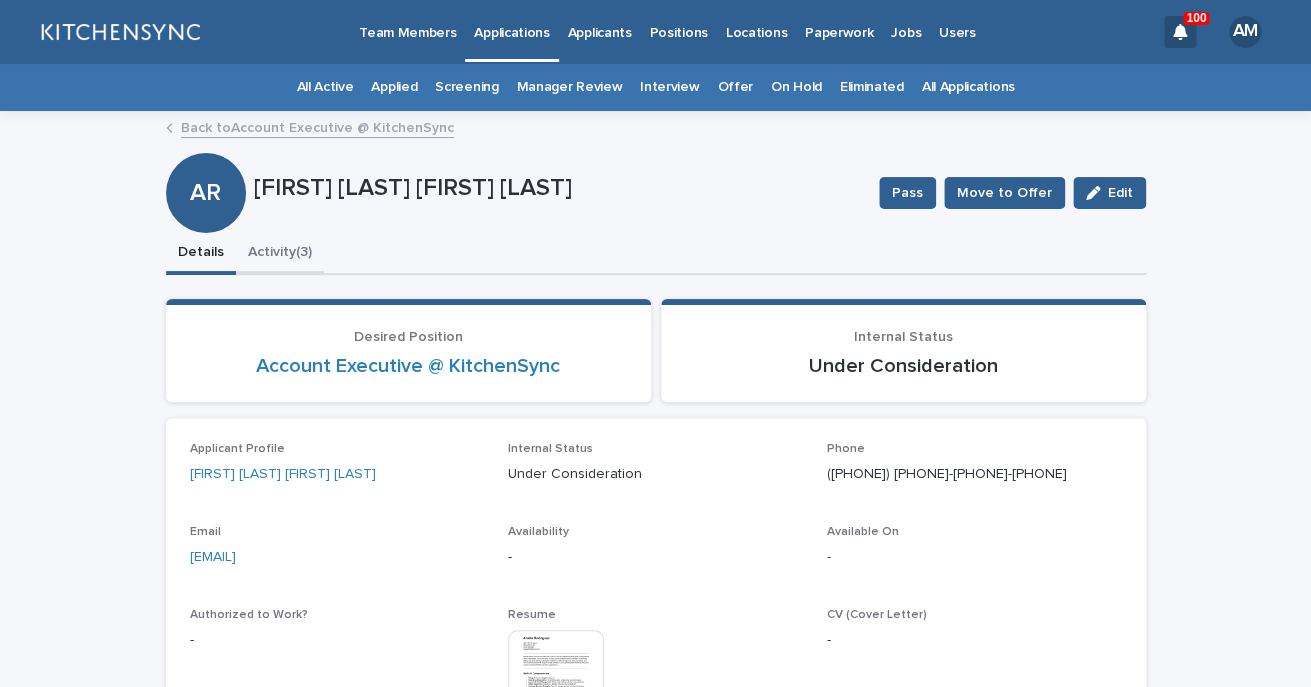 click on "Activity  (3)" at bounding box center (280, 254) 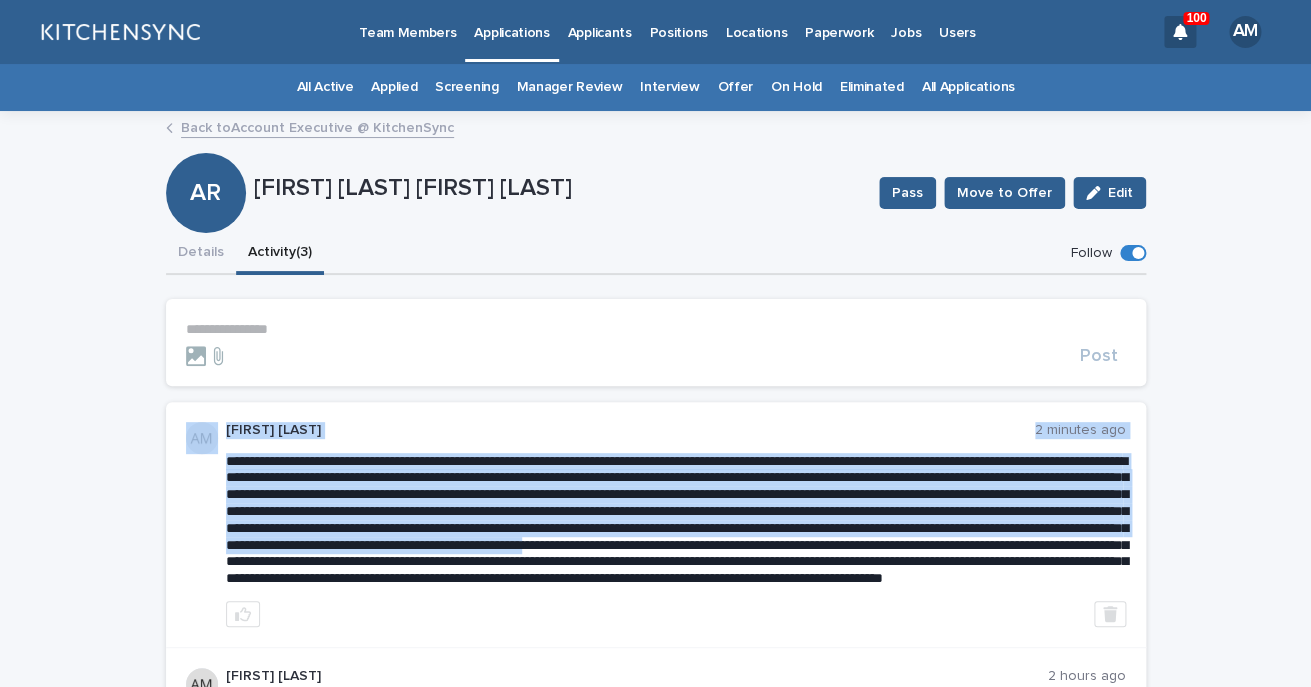 drag, startPoint x: 224, startPoint y: 462, endPoint x: 771, endPoint y: 565, distance: 556.613 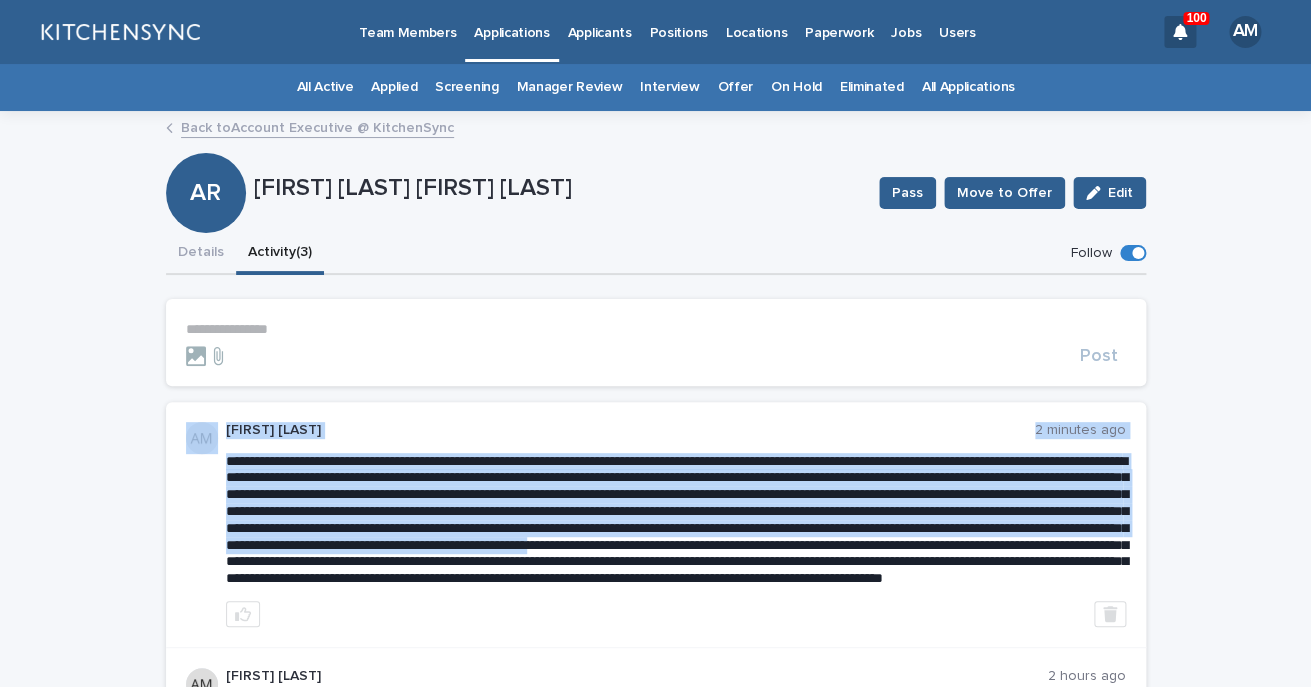 click at bounding box center [677, 520] 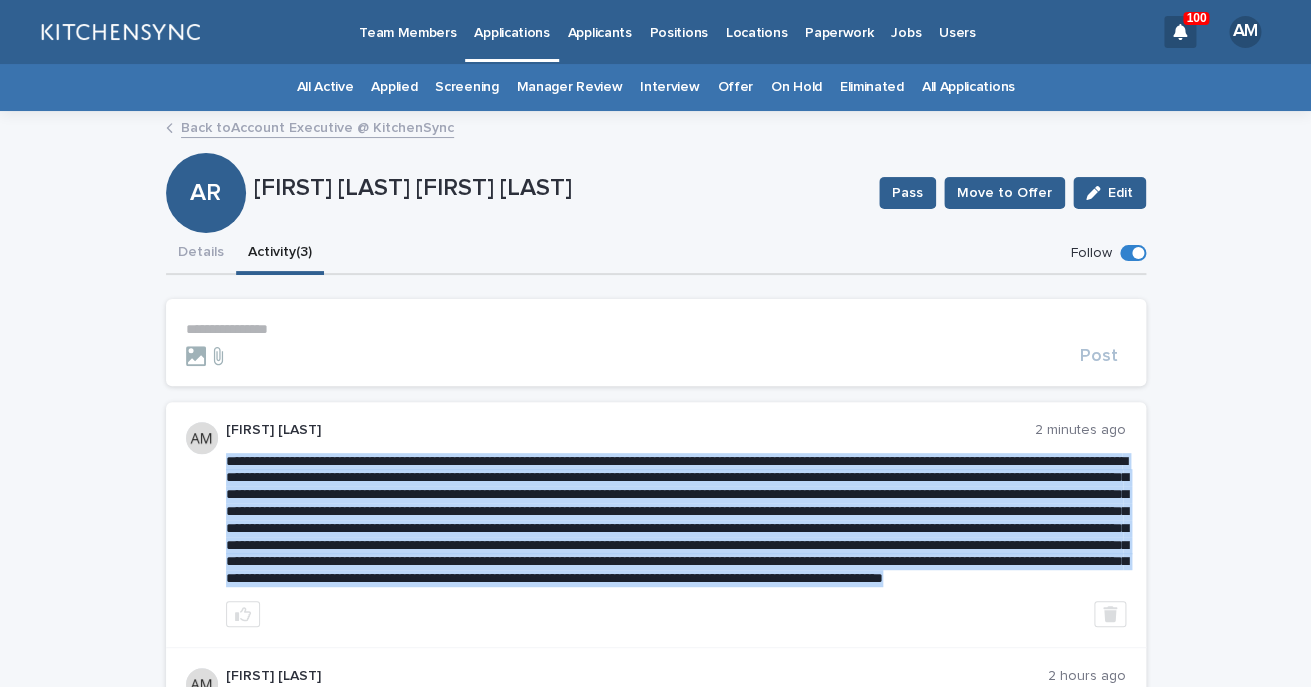 drag, startPoint x: 227, startPoint y: 463, endPoint x: 791, endPoint y: 608, distance: 582.34094 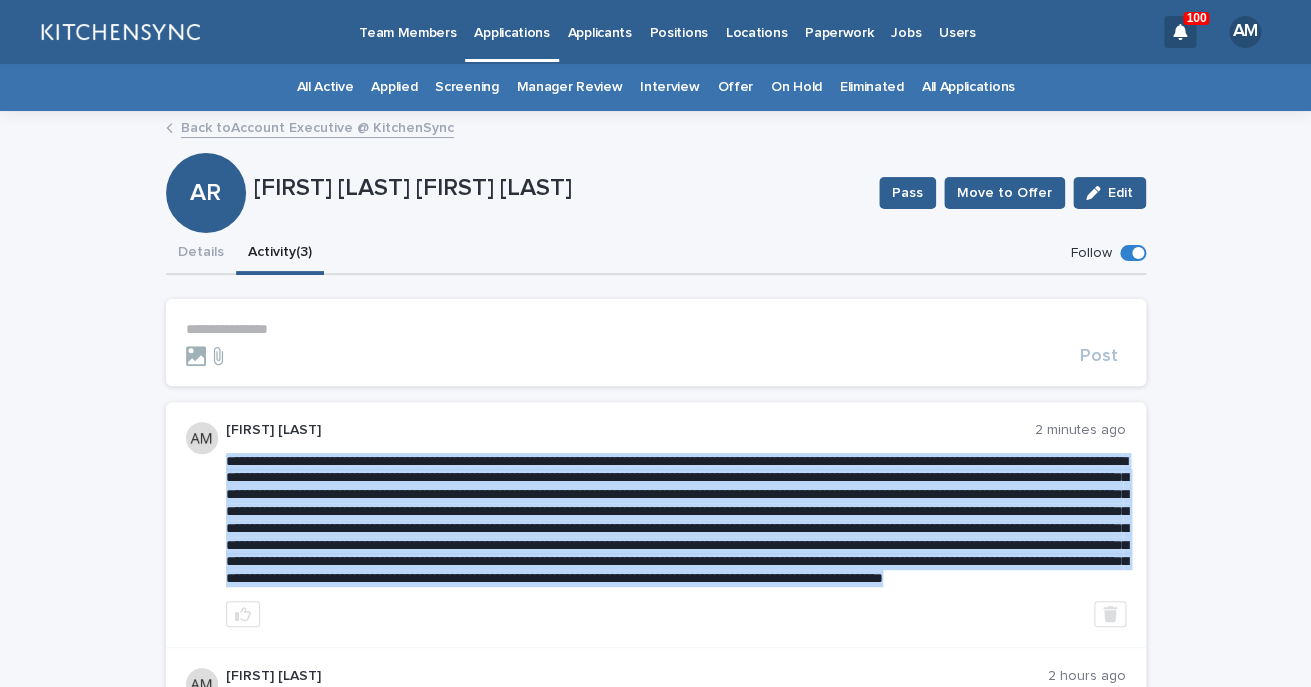 click at bounding box center [676, 520] 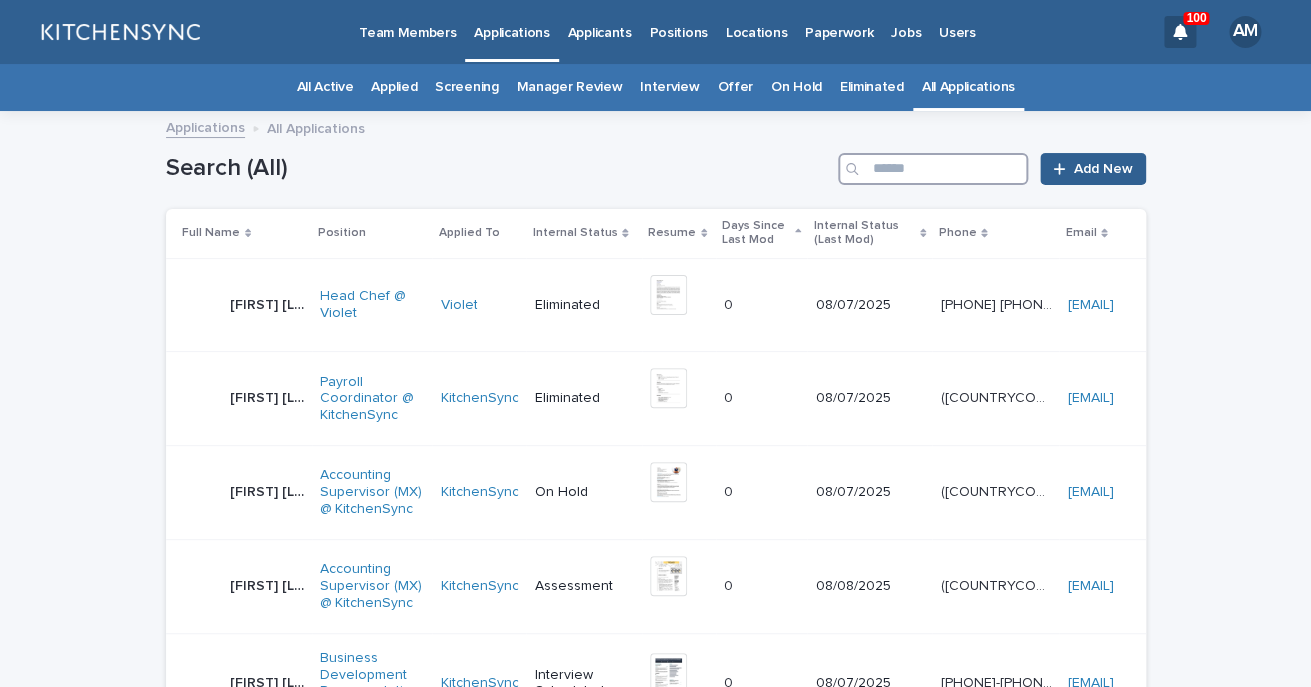 click at bounding box center [933, 169] 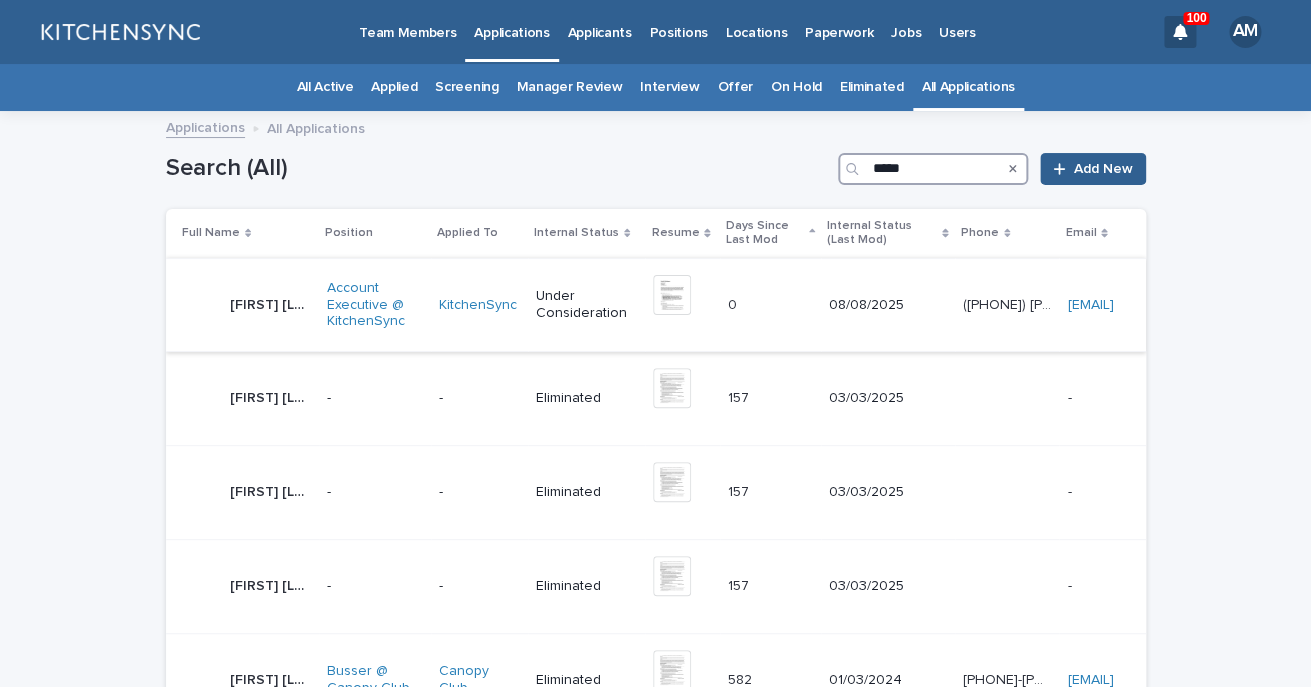 type on "*****" 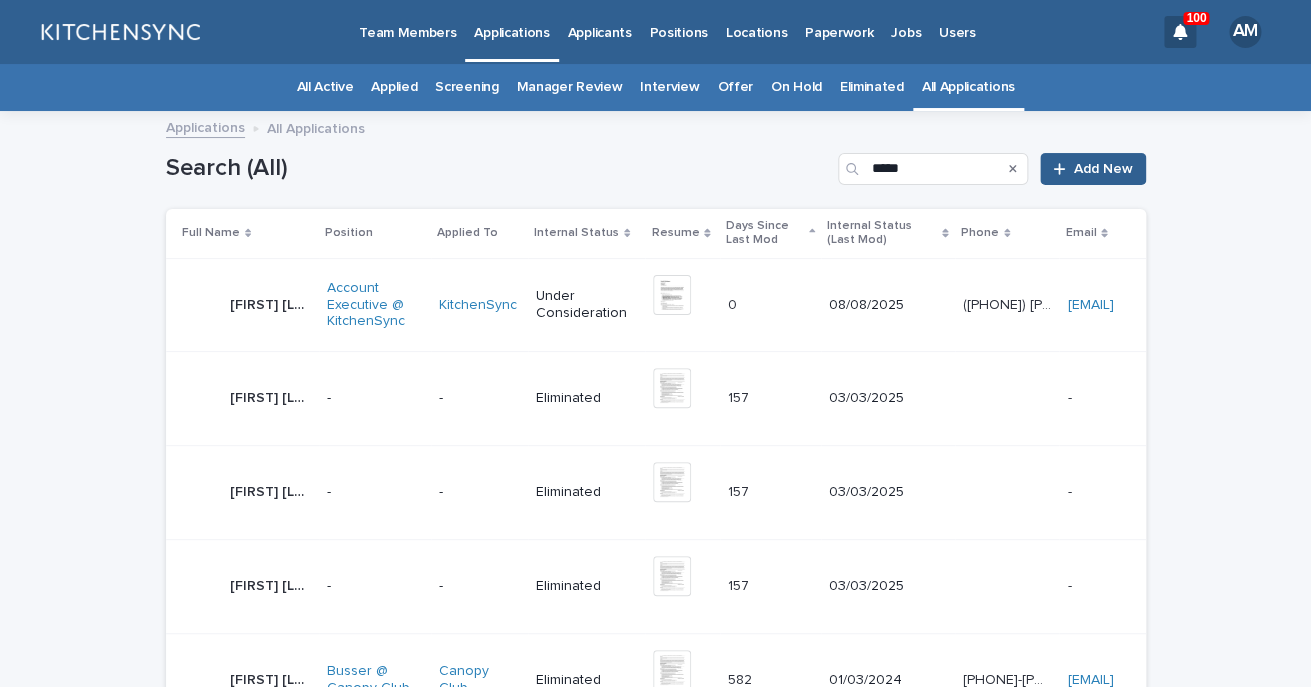 click on "[FIRST] [LAST] [FIRST] [LAST]" at bounding box center (273, 303) 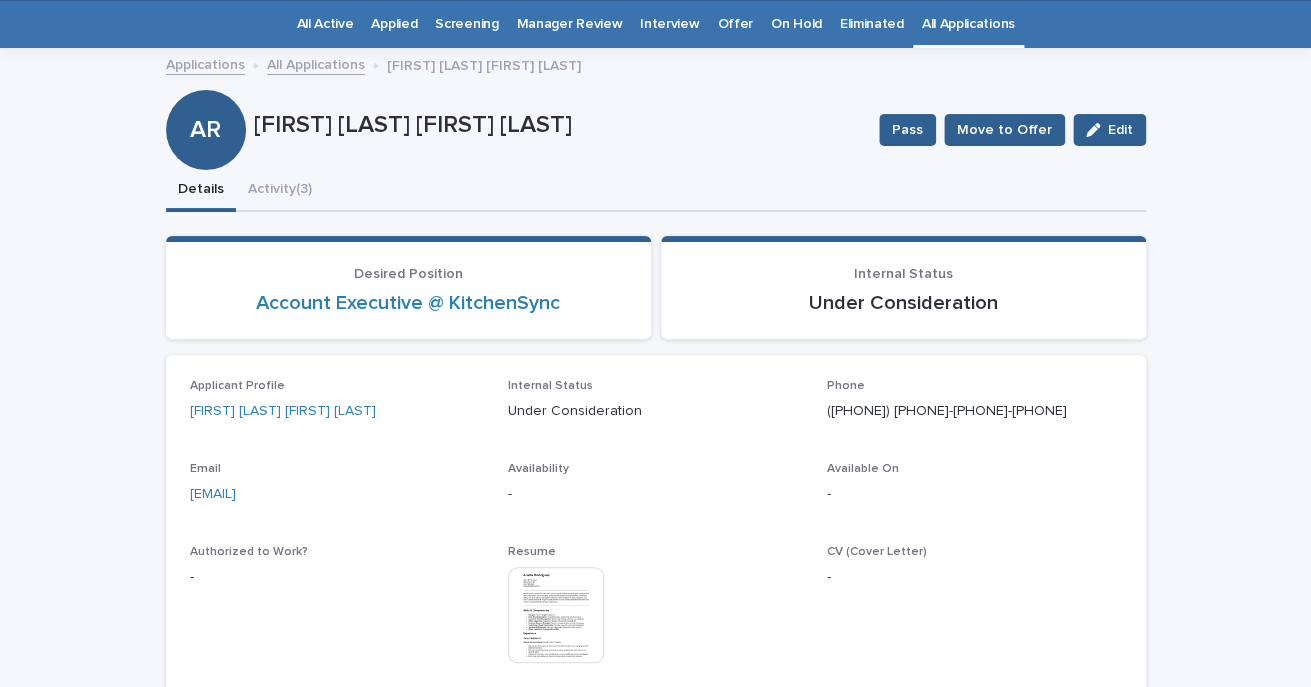 scroll, scrollTop: 64, scrollLeft: 0, axis: vertical 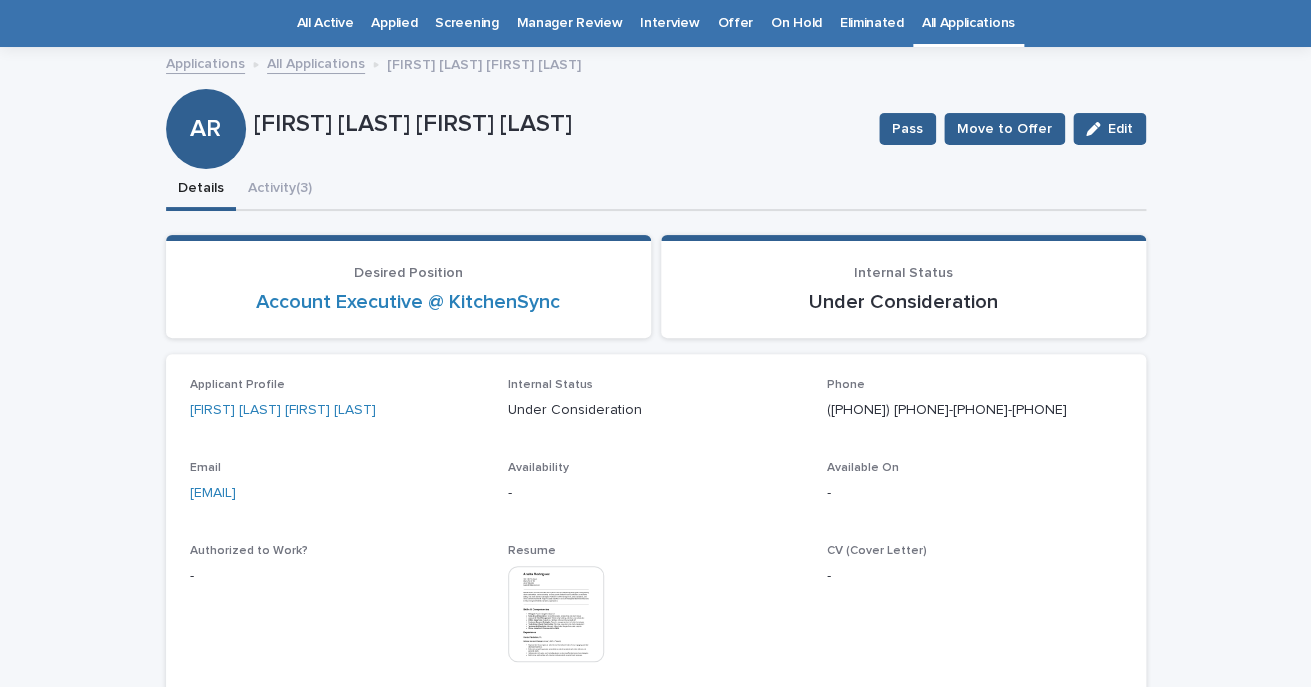 drag, startPoint x: 447, startPoint y: 125, endPoint x: 665, endPoint y: 126, distance: 218.00229 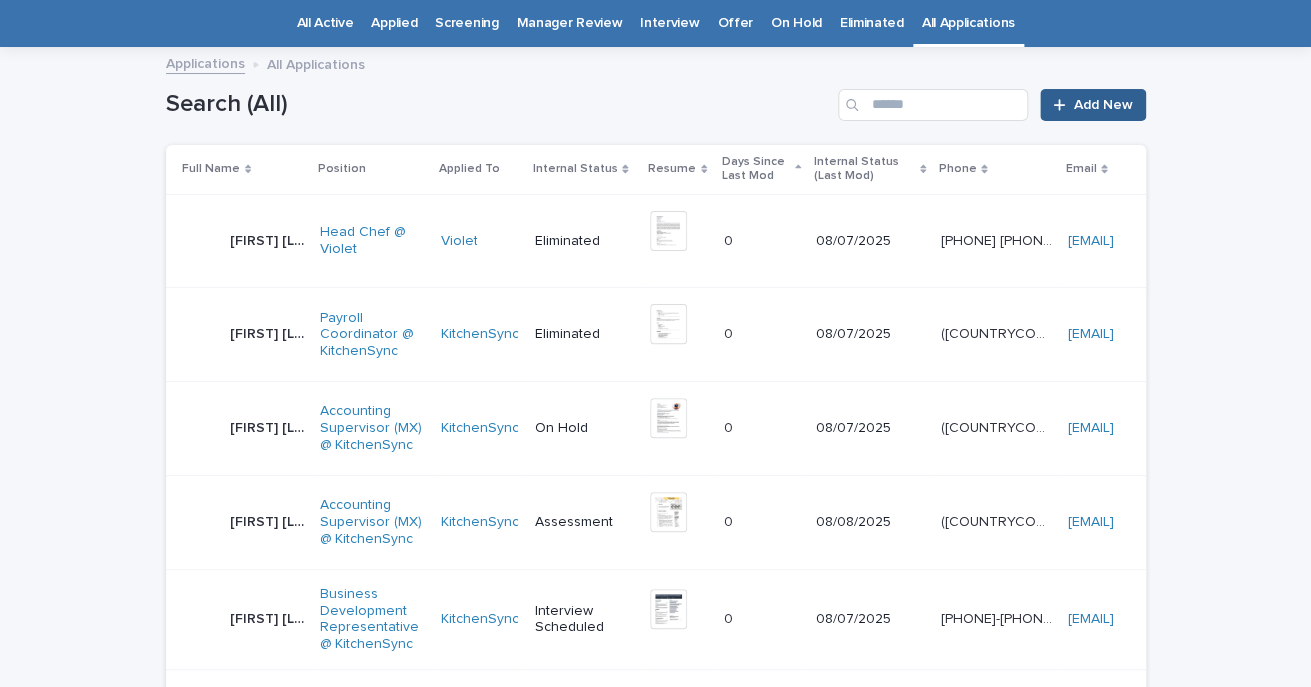 scroll, scrollTop: 0, scrollLeft: 0, axis: both 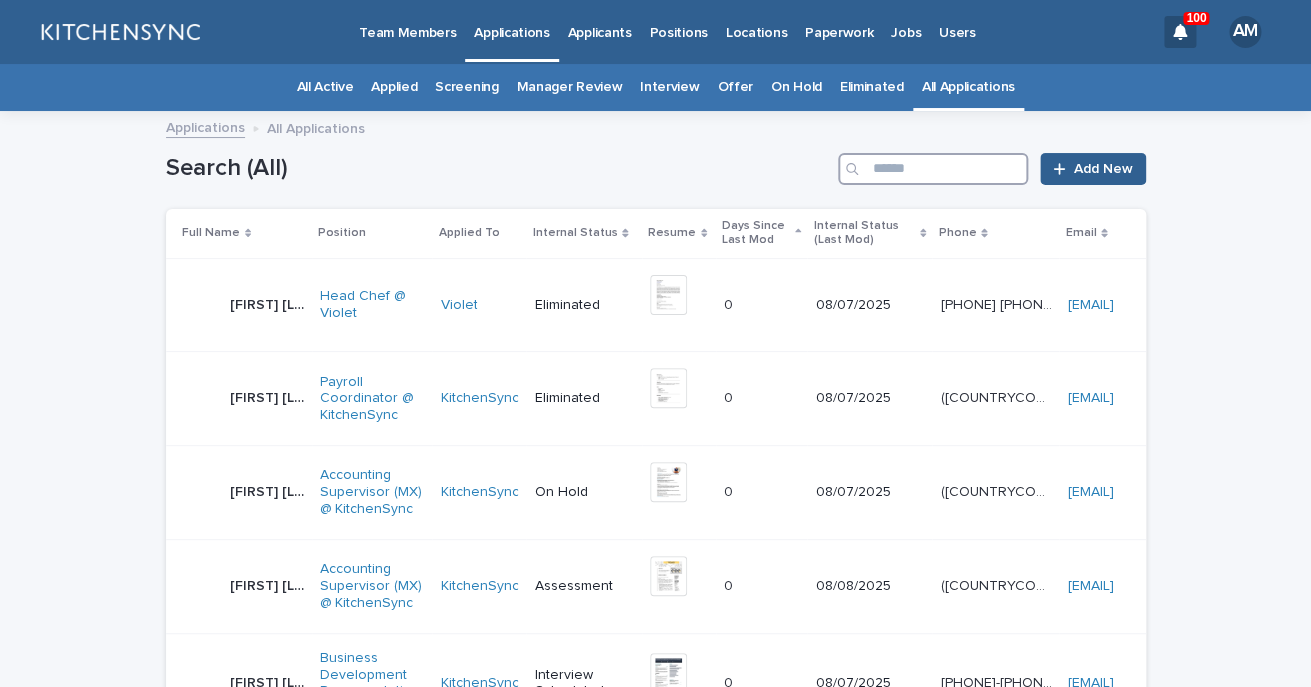 click at bounding box center (933, 169) 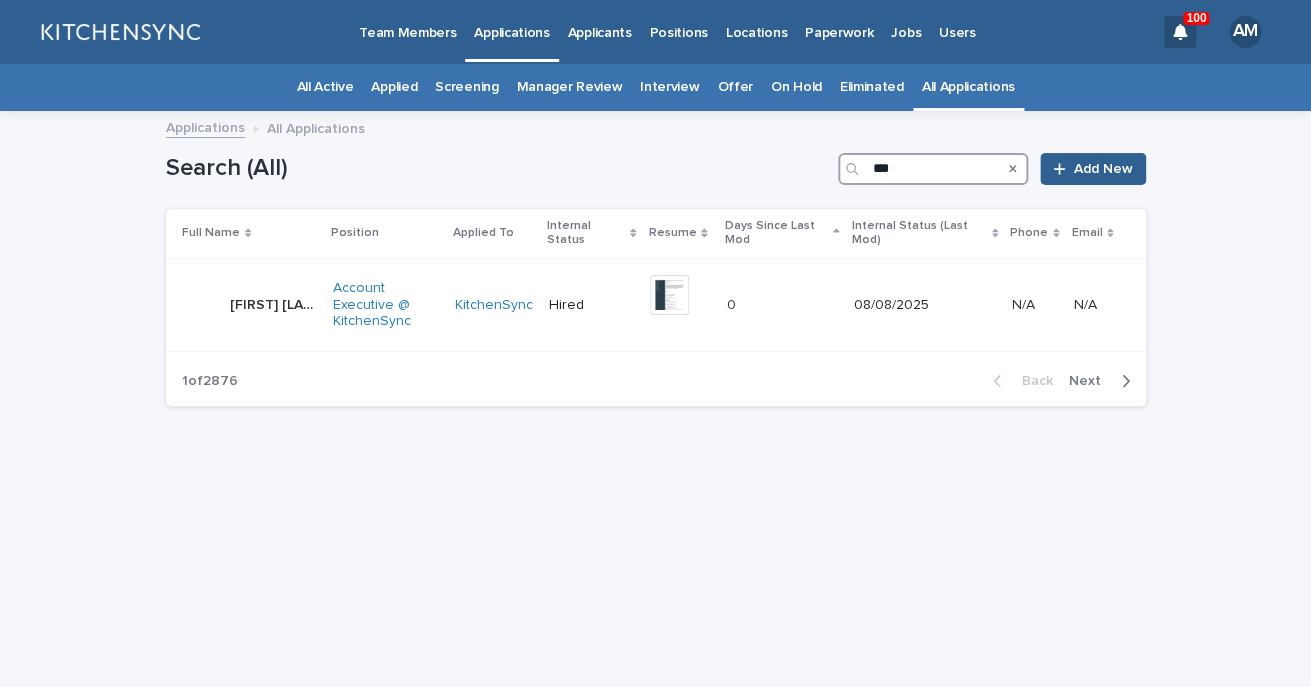 type on "***" 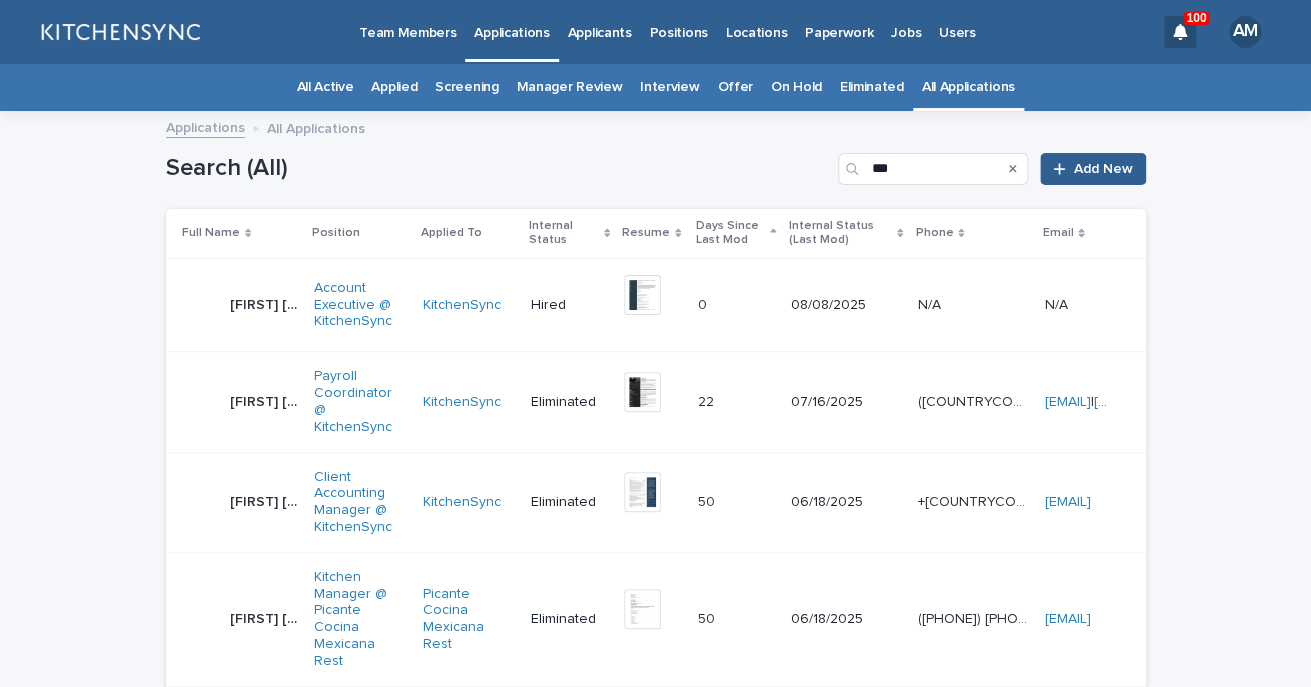 click on "[FIRST] [LAST] [FIRST] [LAST]" at bounding box center (236, 305) 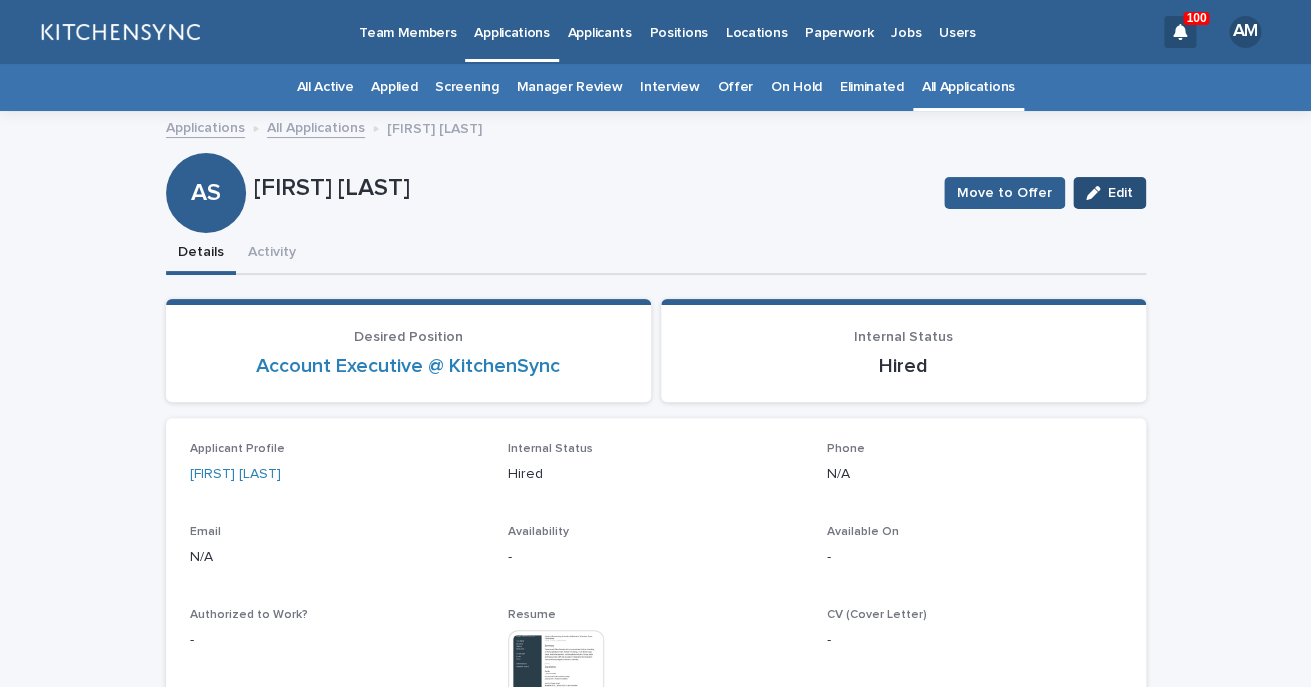 click on "Edit" at bounding box center [1109, 193] 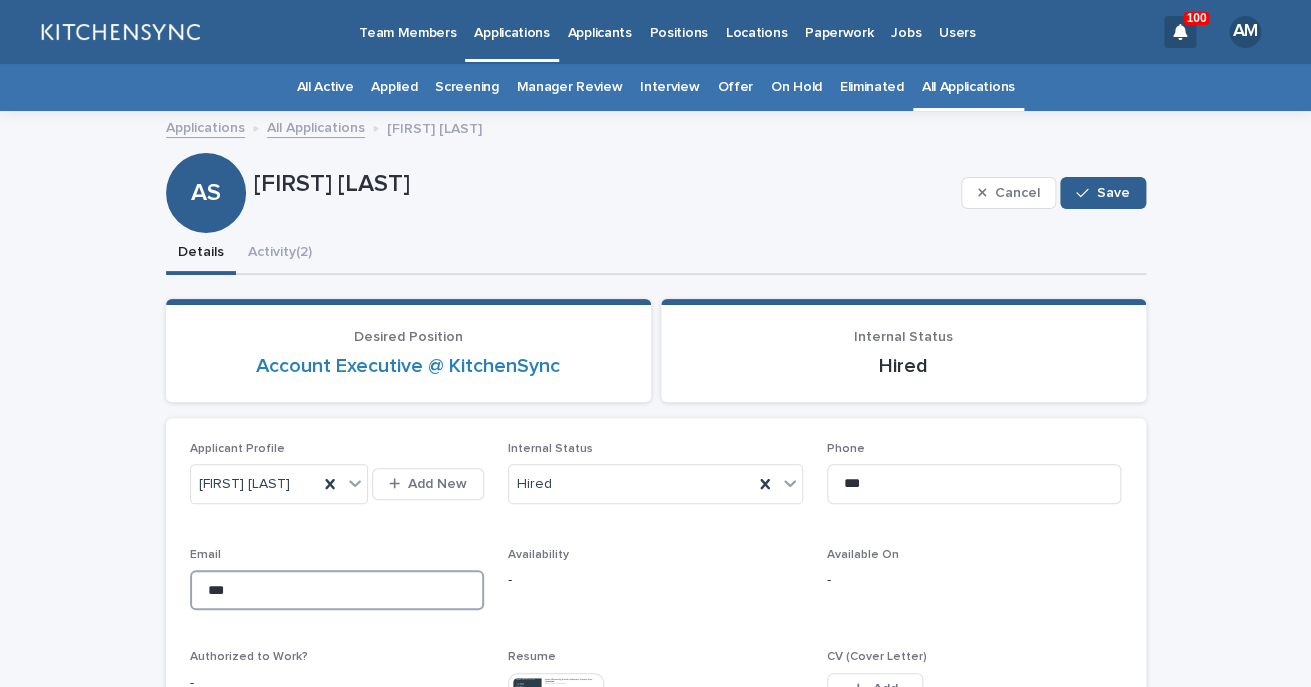 drag, startPoint x: 370, startPoint y: 601, endPoint x: 188, endPoint y: 598, distance: 182.02472 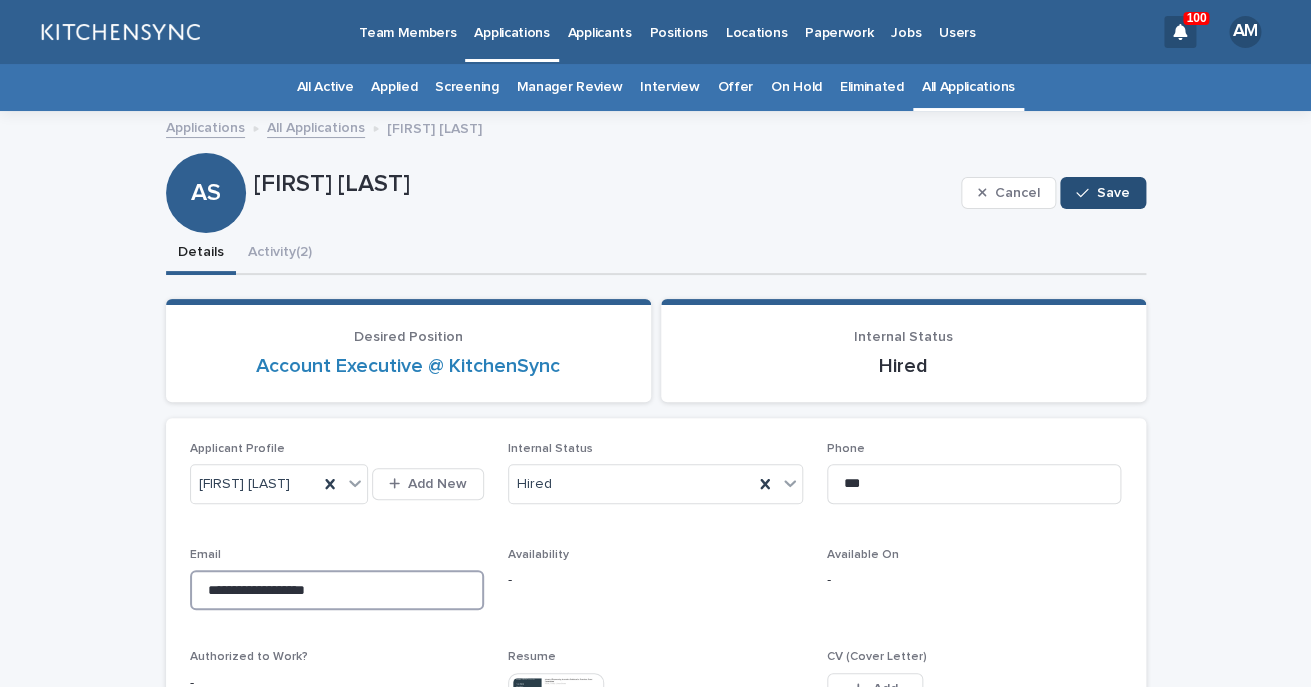 type on "**********" 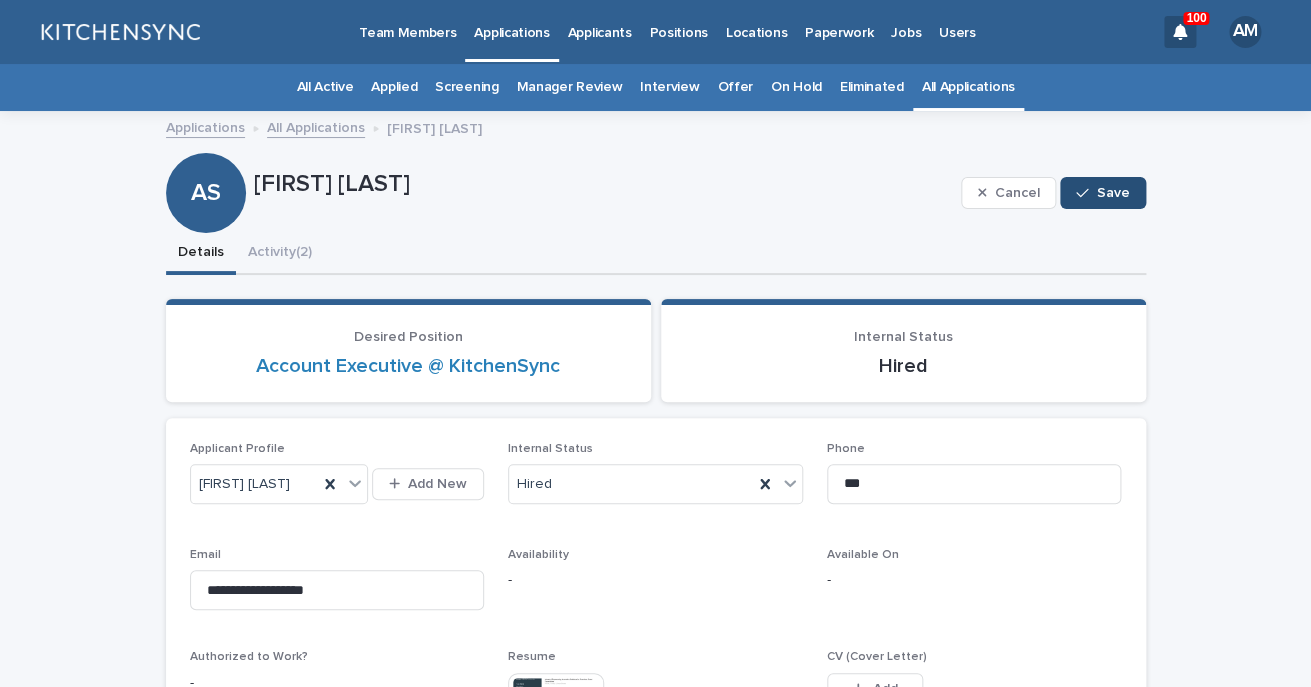 click on "Save" at bounding box center (1102, 193) 